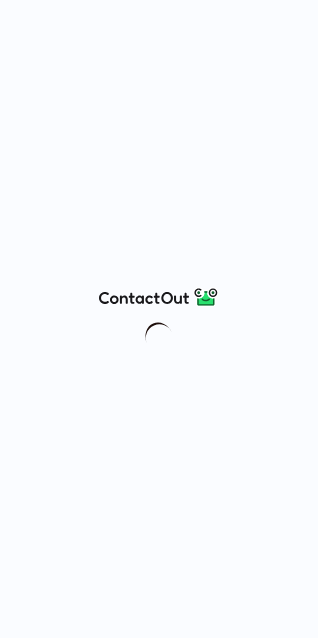 scroll, scrollTop: 0, scrollLeft: 0, axis: both 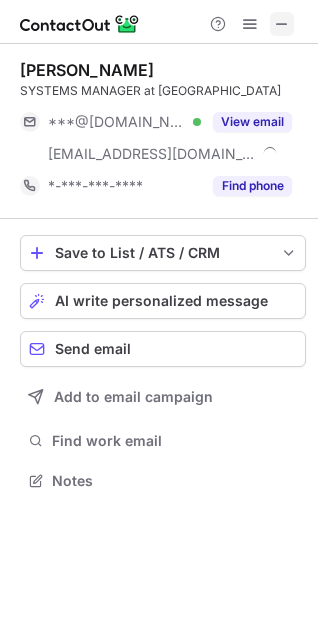 click at bounding box center [282, 24] 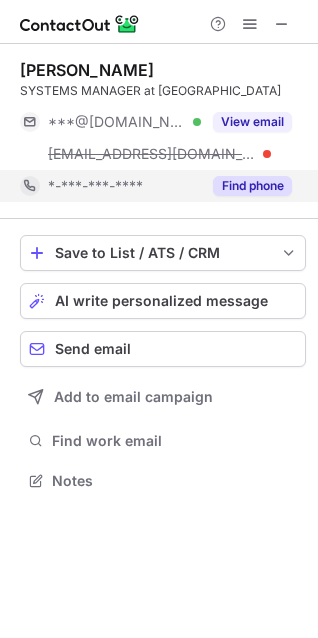 click on "Find phone" at bounding box center [252, 186] 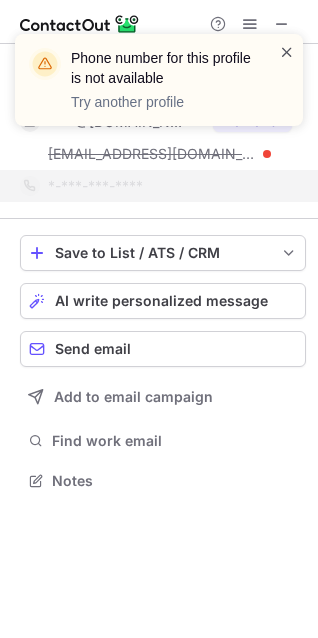 click at bounding box center (287, 52) 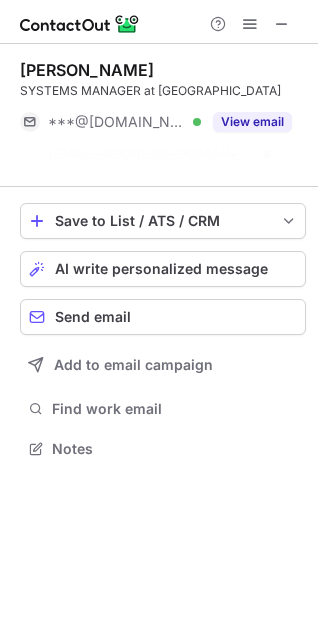 scroll, scrollTop: 402, scrollLeft: 318, axis: both 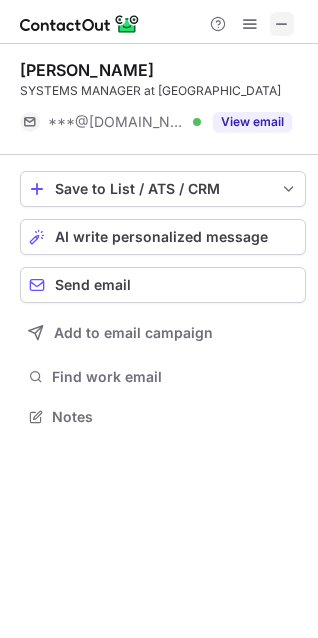 click at bounding box center [282, 24] 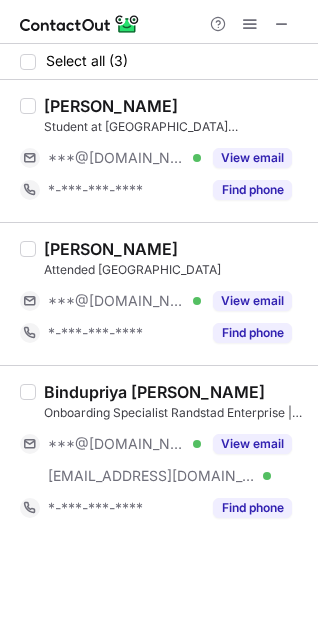 scroll, scrollTop: 0, scrollLeft: 0, axis: both 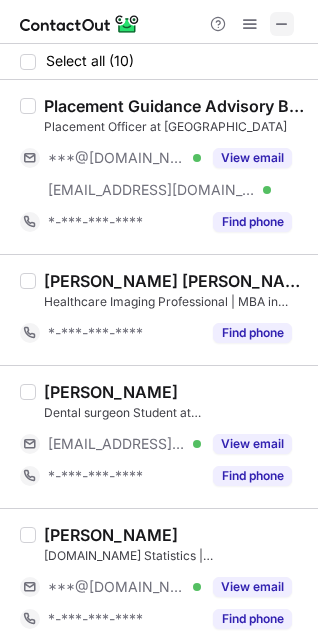 click at bounding box center (282, 24) 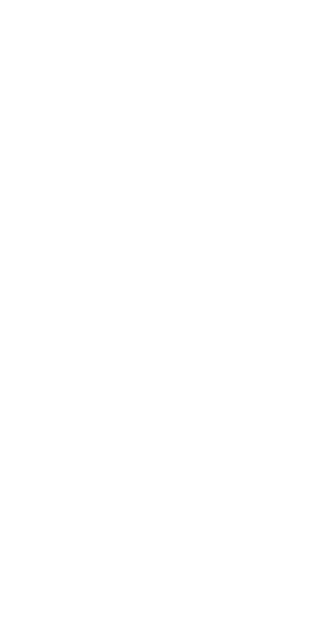 scroll, scrollTop: 0, scrollLeft: 0, axis: both 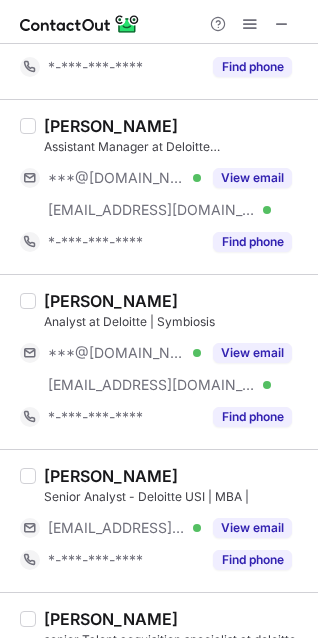 click on "Neha Singh" at bounding box center (111, 126) 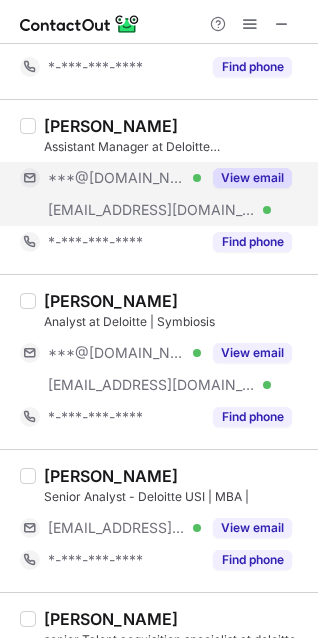 click on "***@[DOMAIN_NAME]" at bounding box center (117, 178) 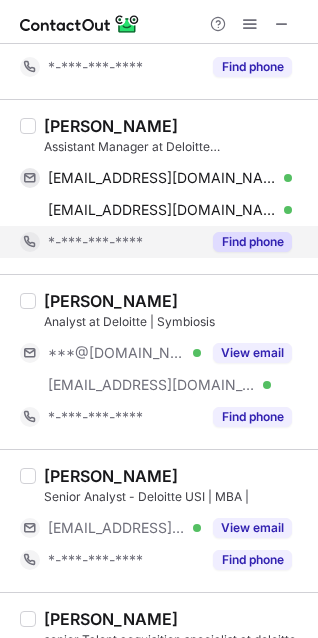 click on "Find phone" at bounding box center (252, 242) 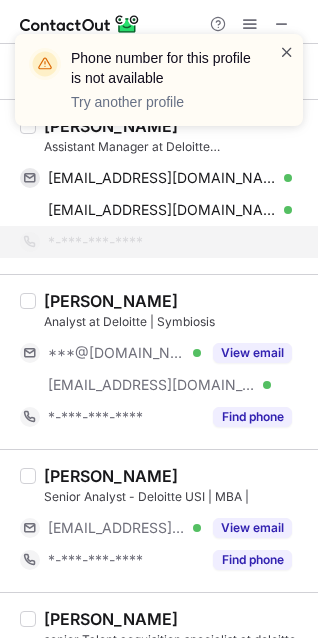 click at bounding box center [287, 52] 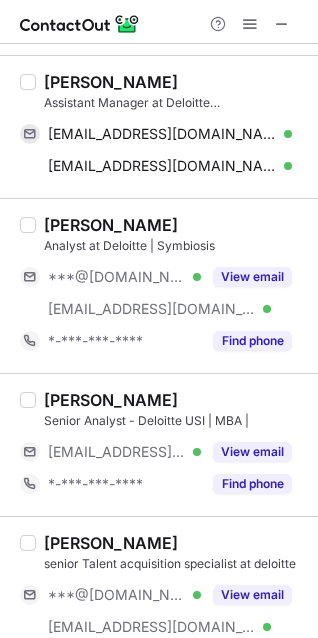 scroll, scrollTop: 728, scrollLeft: 0, axis: vertical 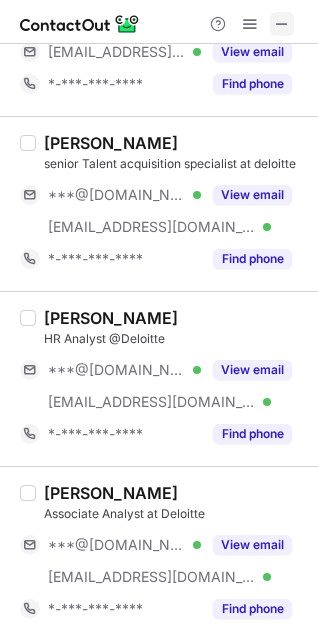 click at bounding box center (282, 24) 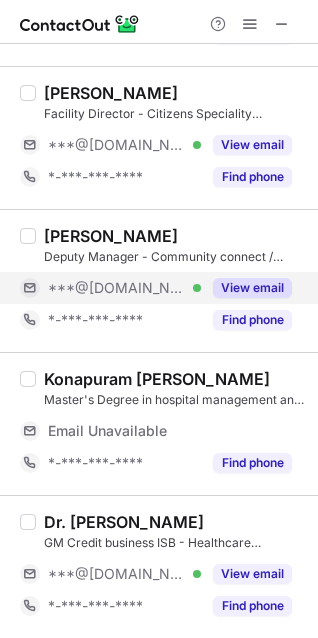 scroll, scrollTop: 868, scrollLeft: 0, axis: vertical 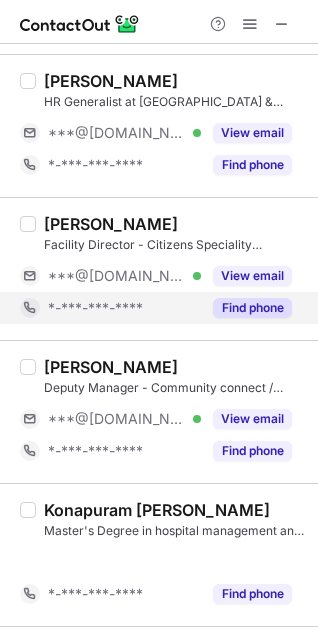 click on "View email" at bounding box center (252, 276) 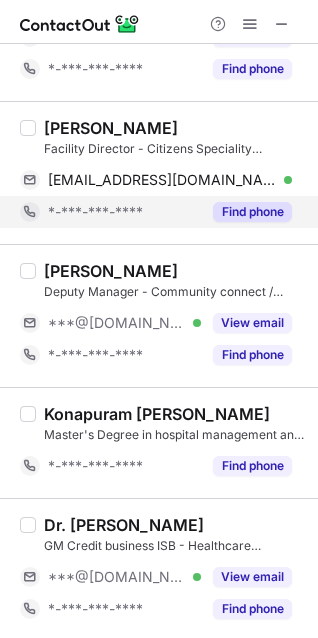click on "Find phone" at bounding box center [252, 212] 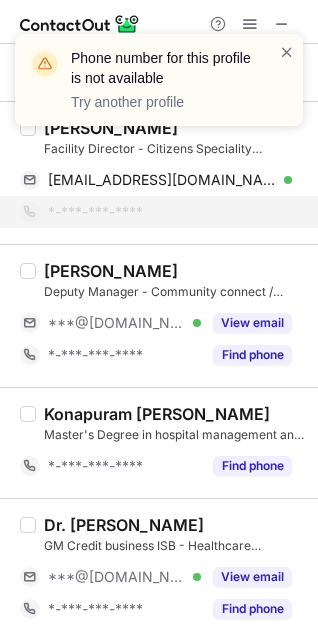 drag, startPoint x: 291, startPoint y: 47, endPoint x: 283, endPoint y: 72, distance: 26.24881 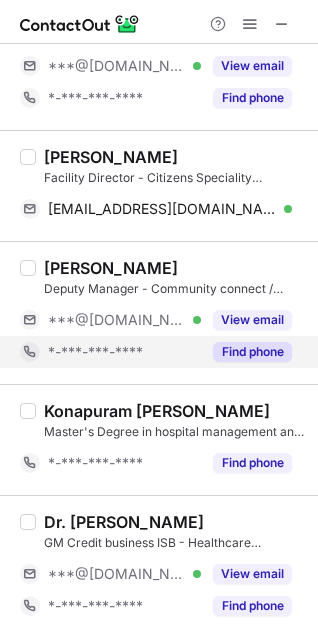 scroll, scrollTop: 708, scrollLeft: 0, axis: vertical 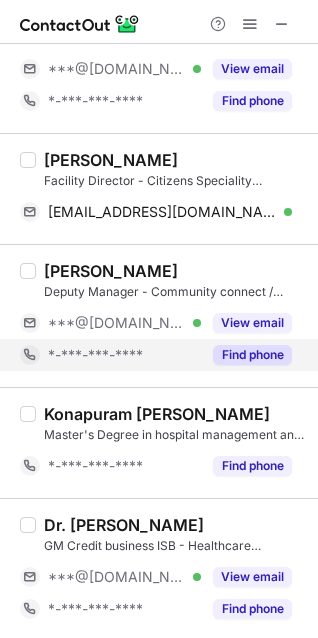 click on "Find phone" at bounding box center (252, 355) 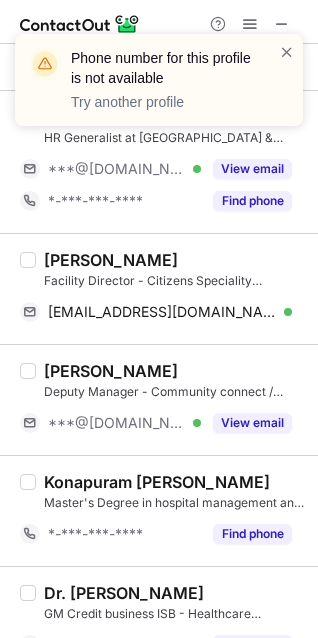 scroll, scrollTop: 208, scrollLeft: 0, axis: vertical 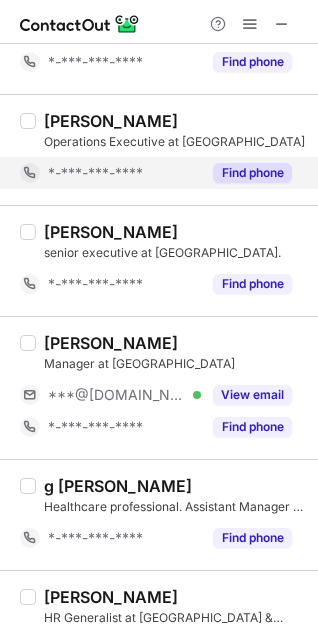 click on "Find phone" at bounding box center [252, 173] 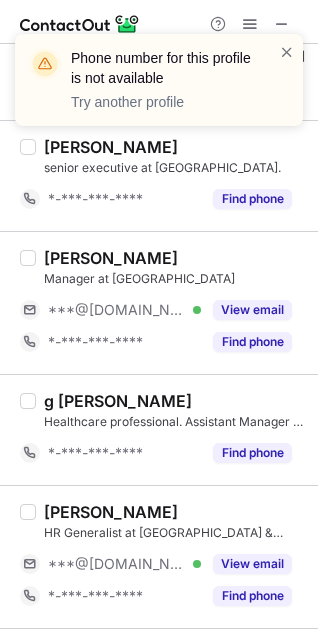 scroll, scrollTop: 215, scrollLeft: 0, axis: vertical 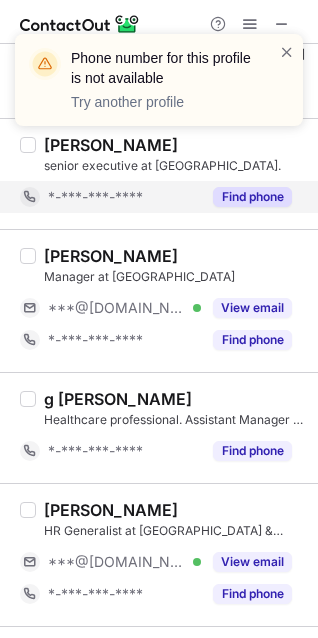 click on "Find phone" at bounding box center [252, 197] 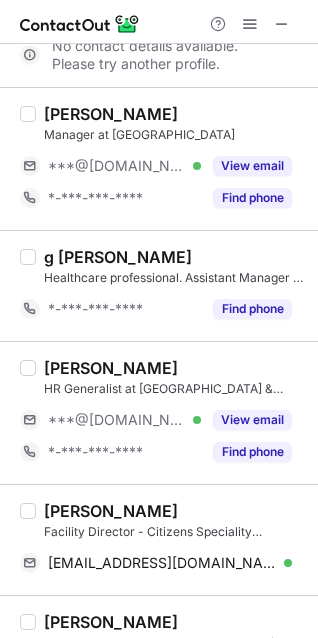 scroll, scrollTop: 362, scrollLeft: 0, axis: vertical 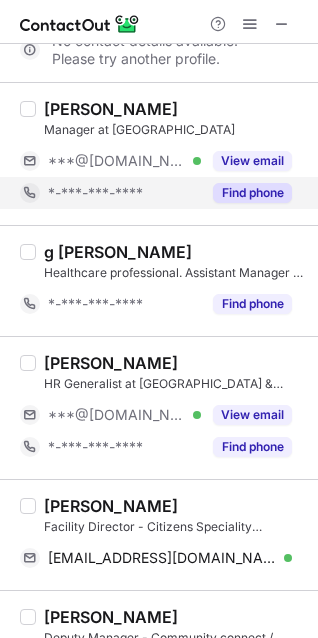 click on "Find phone" at bounding box center (252, 193) 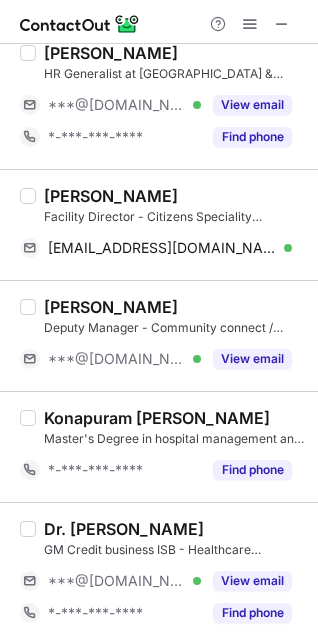 scroll, scrollTop: 676, scrollLeft: 0, axis: vertical 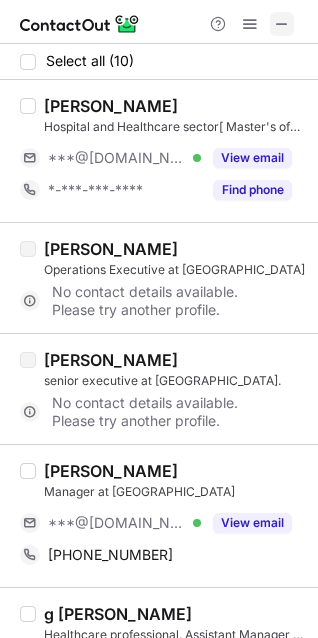 click at bounding box center [282, 24] 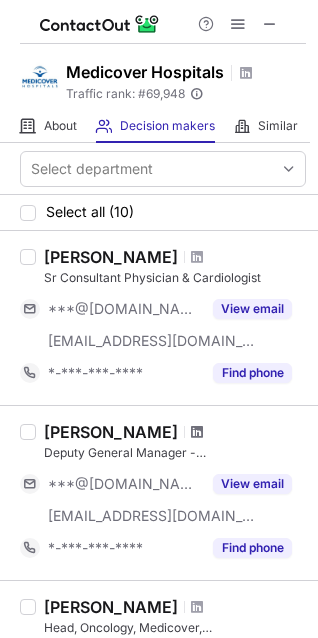 click at bounding box center (197, 432) 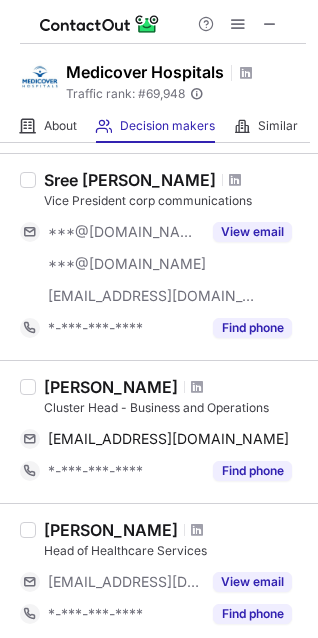 scroll, scrollTop: 1324, scrollLeft: 0, axis: vertical 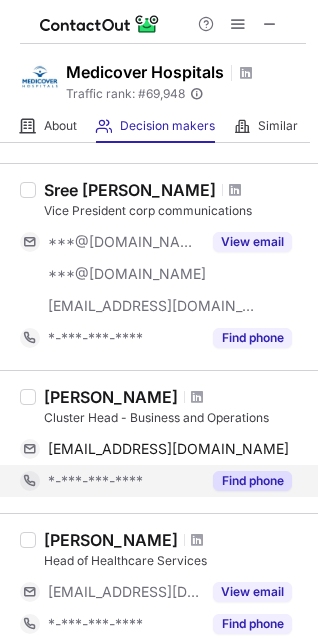 click on "Find phone" at bounding box center (252, 481) 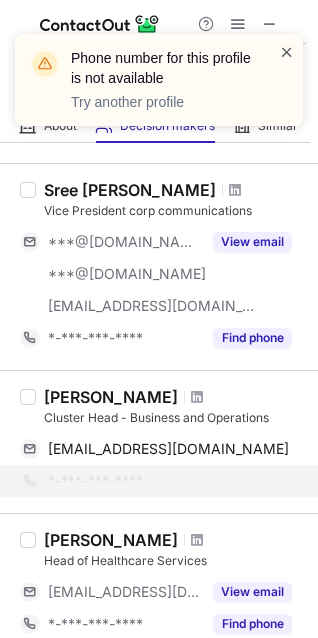 click at bounding box center [287, 52] 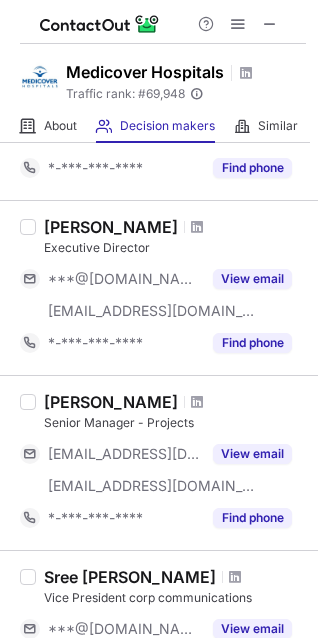 scroll, scrollTop: 925, scrollLeft: 0, axis: vertical 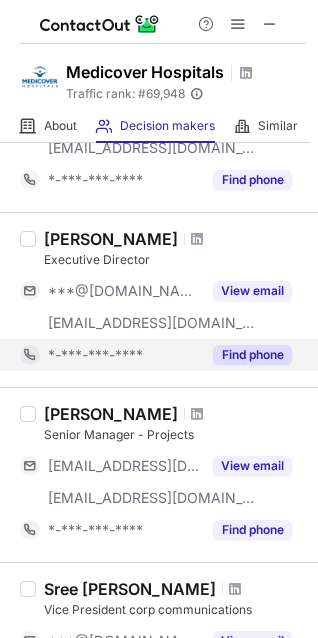 click on "Find phone" at bounding box center (252, 355) 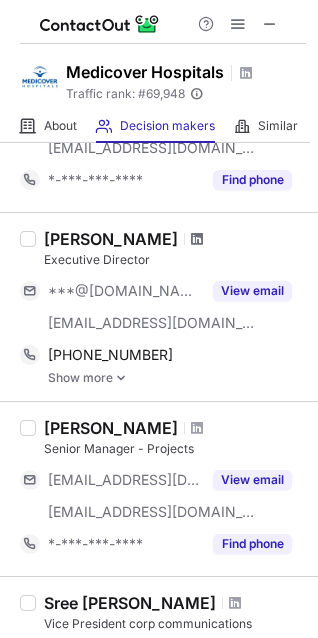 click at bounding box center [197, 239] 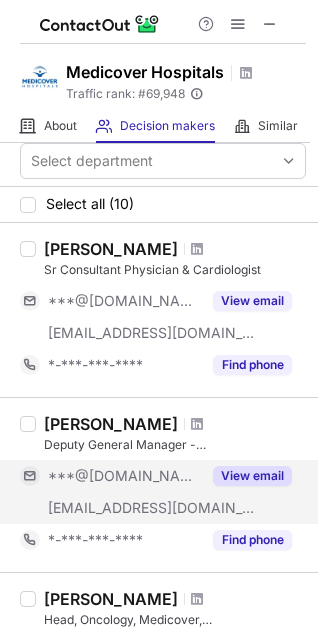 scroll, scrollTop: 0, scrollLeft: 0, axis: both 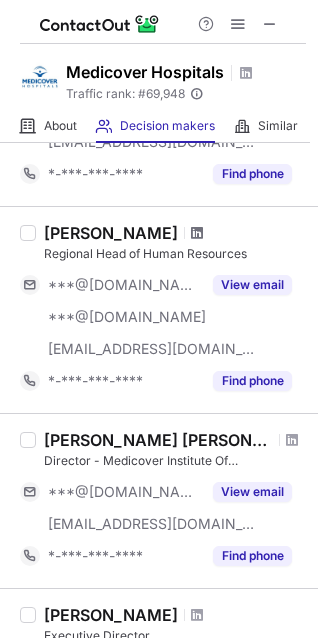click at bounding box center [197, 233] 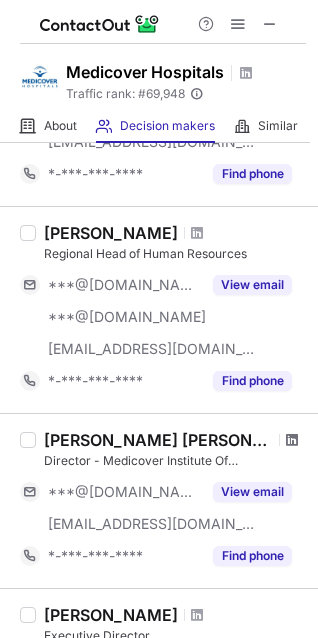 click at bounding box center [292, 440] 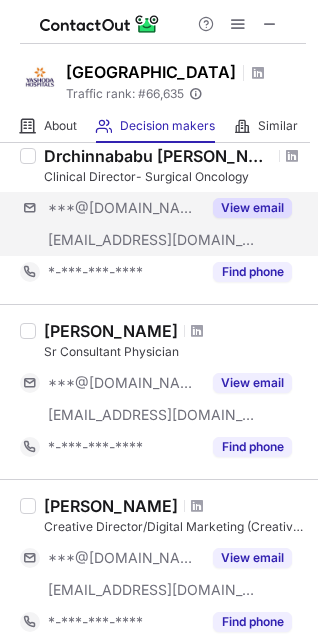 scroll, scrollTop: 200, scrollLeft: 0, axis: vertical 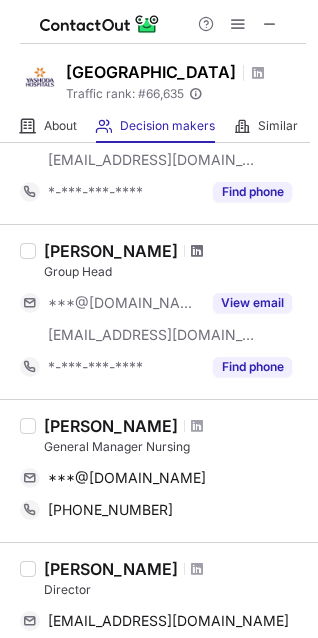 click at bounding box center [197, 251] 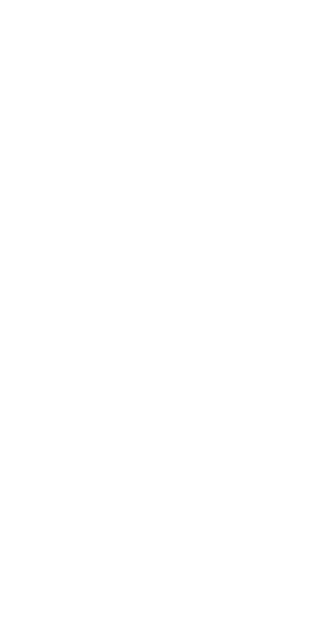 scroll, scrollTop: 0, scrollLeft: 0, axis: both 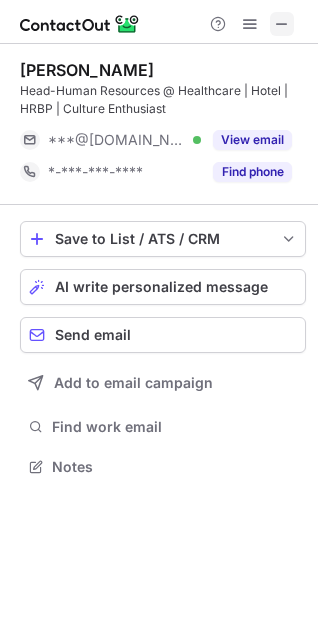 click at bounding box center (282, 24) 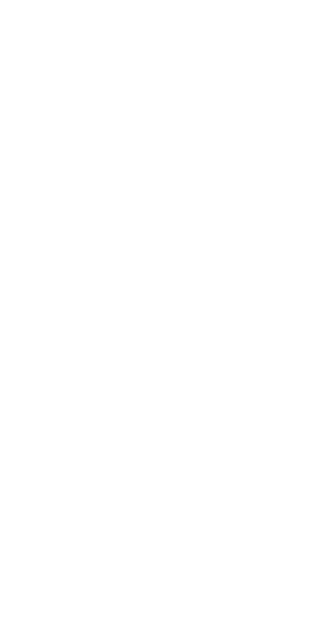 scroll, scrollTop: 0, scrollLeft: 0, axis: both 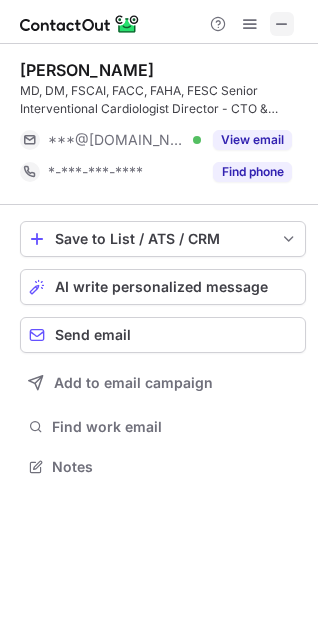click at bounding box center (282, 24) 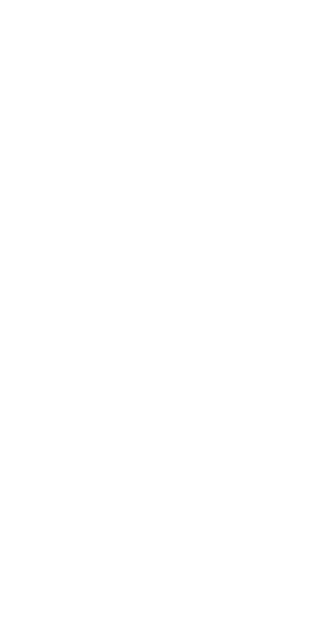 scroll, scrollTop: 0, scrollLeft: 0, axis: both 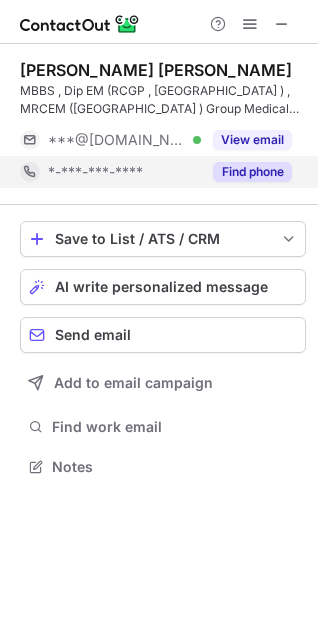 click on "Find phone" at bounding box center [252, 172] 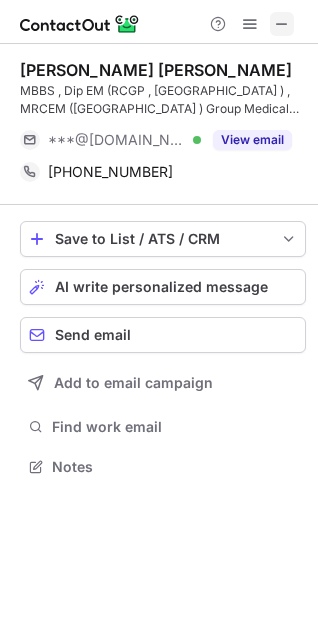 click at bounding box center [282, 24] 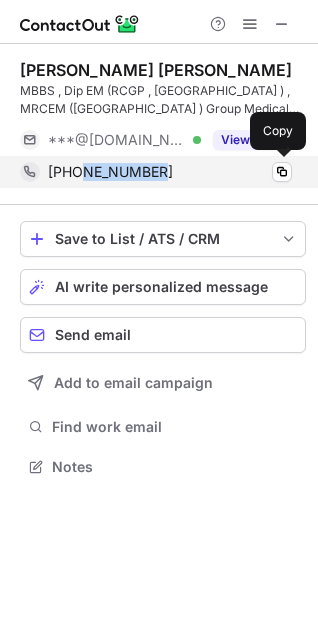 drag, startPoint x: 76, startPoint y: 176, endPoint x: 165, endPoint y: 176, distance: 89 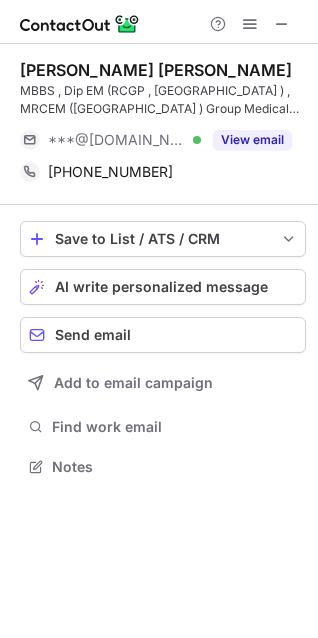 click on "Dr Sateesh Kumar Kailasam MBBS , Dip EM (RCGP , UK ) , MRCEM (UK )   Group Medical Director - Medicover Hospitals,India ***@gmail.com Verified View email +919701876584 Copied!" at bounding box center (163, 124) 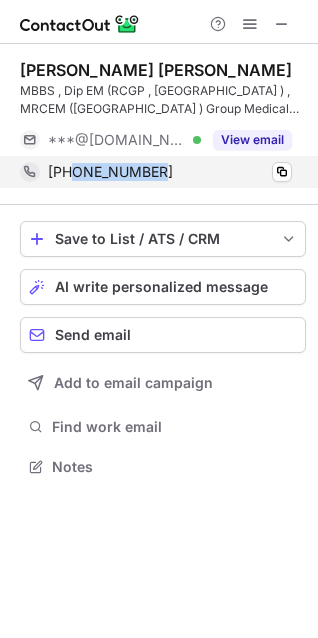 drag, startPoint x: 75, startPoint y: 174, endPoint x: 163, endPoint y: 173, distance: 88.005684 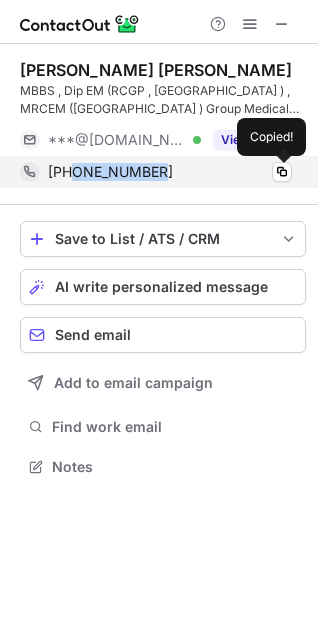 copy on "9701876584" 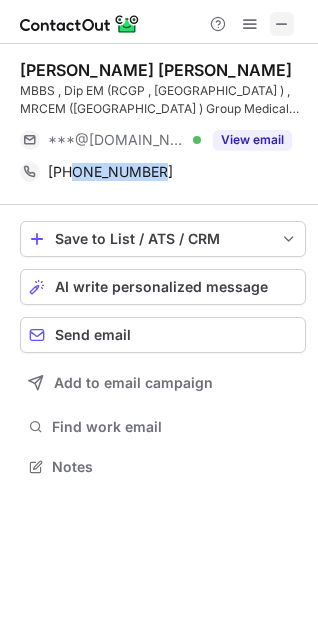 click at bounding box center (282, 24) 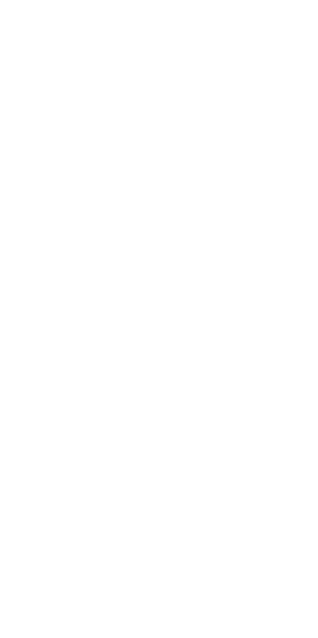 scroll, scrollTop: 0, scrollLeft: 0, axis: both 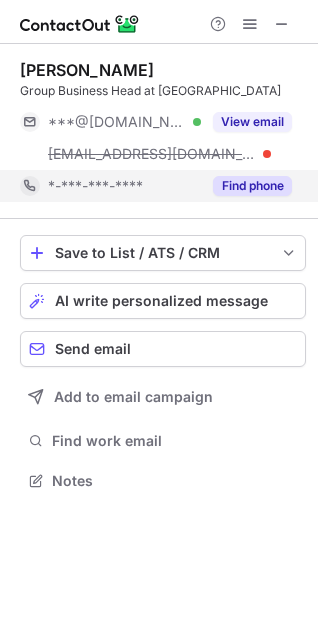 click on "Find phone" at bounding box center (252, 186) 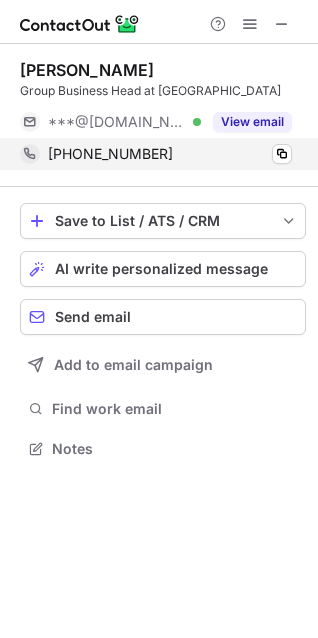 scroll, scrollTop: 434, scrollLeft: 318, axis: both 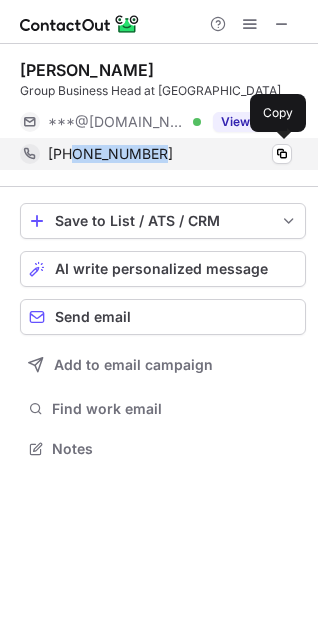 drag, startPoint x: 74, startPoint y: 156, endPoint x: 156, endPoint y: 166, distance: 82.607506 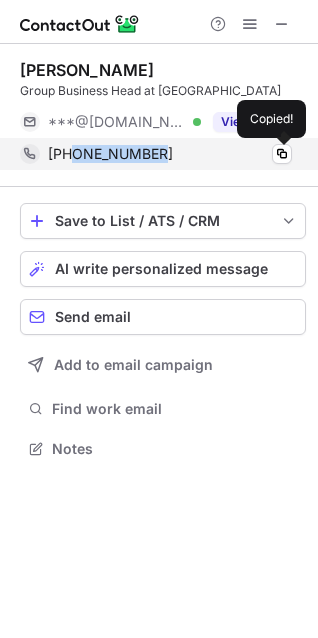 copy on "9842124511" 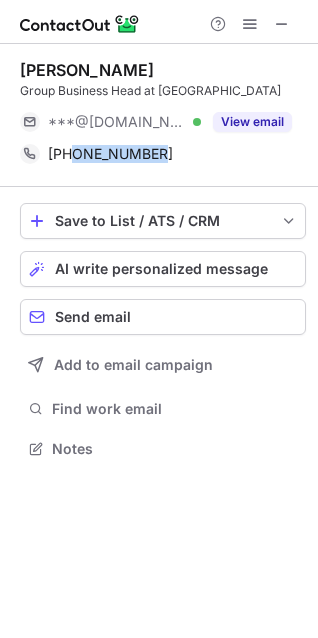 drag, startPoint x: 19, startPoint y: 70, endPoint x: 212, endPoint y: 69, distance: 193.0026 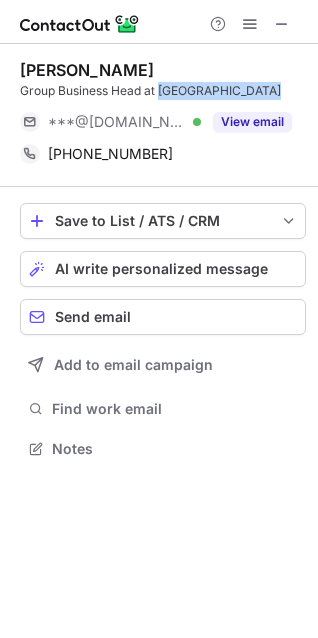 drag, startPoint x: 159, startPoint y: 91, endPoint x: 293, endPoint y: 93, distance: 134.01492 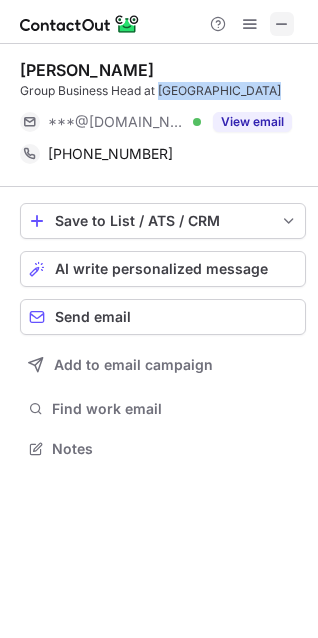 click at bounding box center [282, 24] 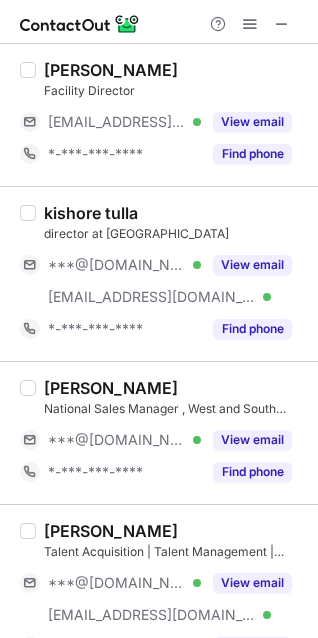 scroll, scrollTop: 400, scrollLeft: 0, axis: vertical 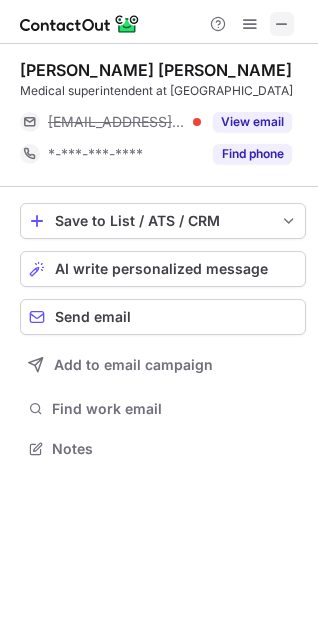 click at bounding box center (282, 24) 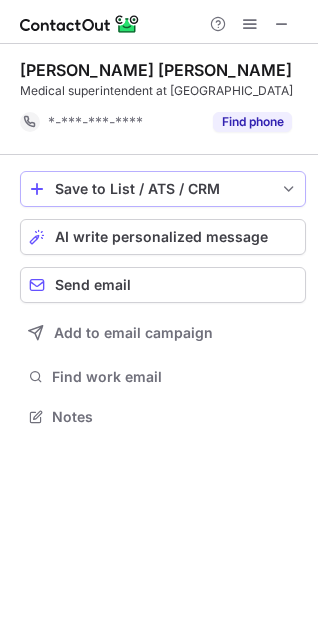 scroll, scrollTop: 402, scrollLeft: 318, axis: both 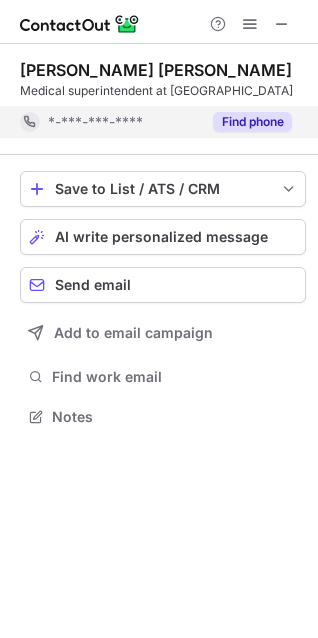 click on "Find phone" at bounding box center (252, 122) 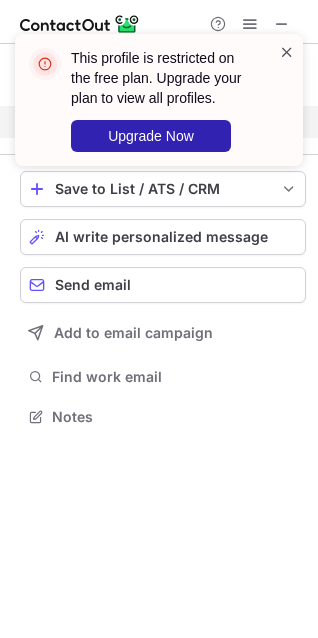 click at bounding box center [287, 52] 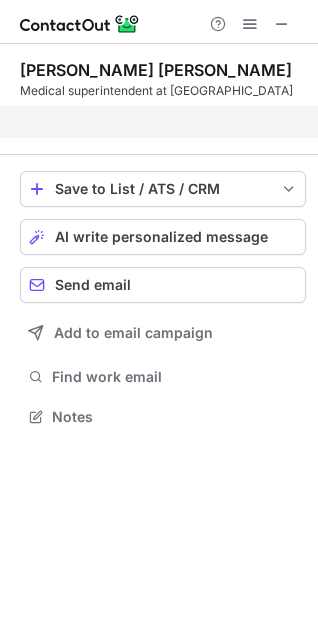 scroll, scrollTop: 370, scrollLeft: 318, axis: both 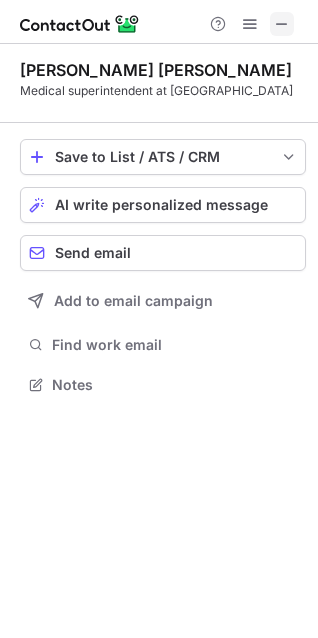 click at bounding box center [282, 24] 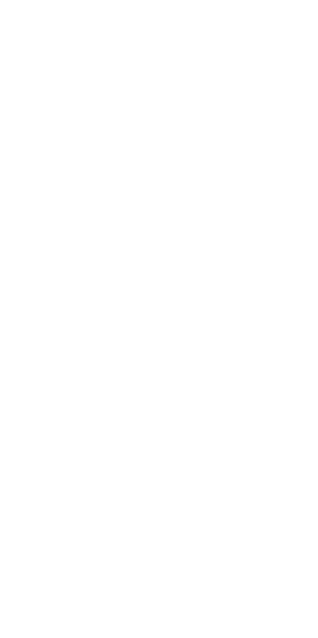 scroll, scrollTop: 0, scrollLeft: 0, axis: both 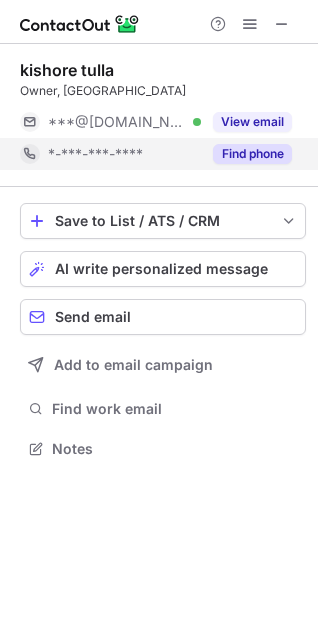 click on "Find phone" at bounding box center [252, 154] 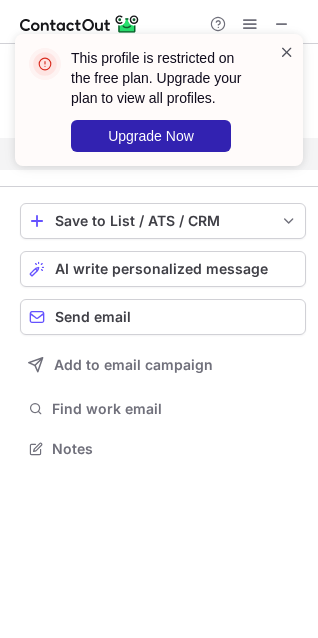 click at bounding box center [287, 52] 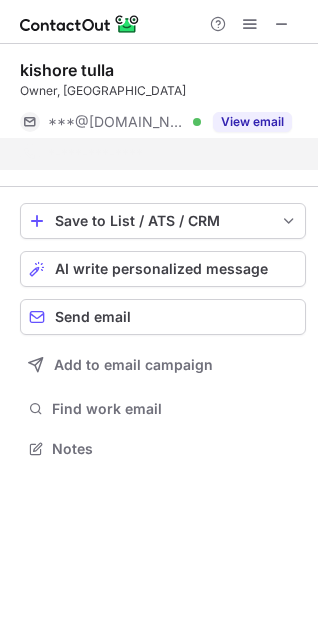 scroll, scrollTop: 402, scrollLeft: 318, axis: both 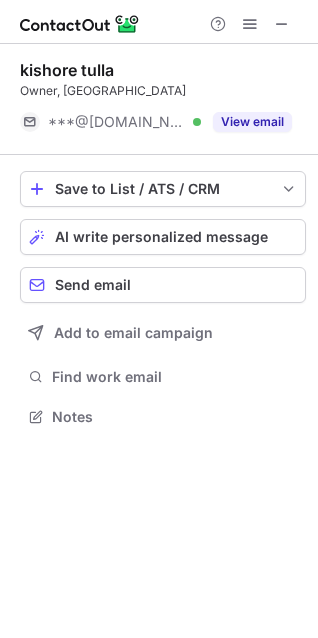 click at bounding box center (282, 24) 